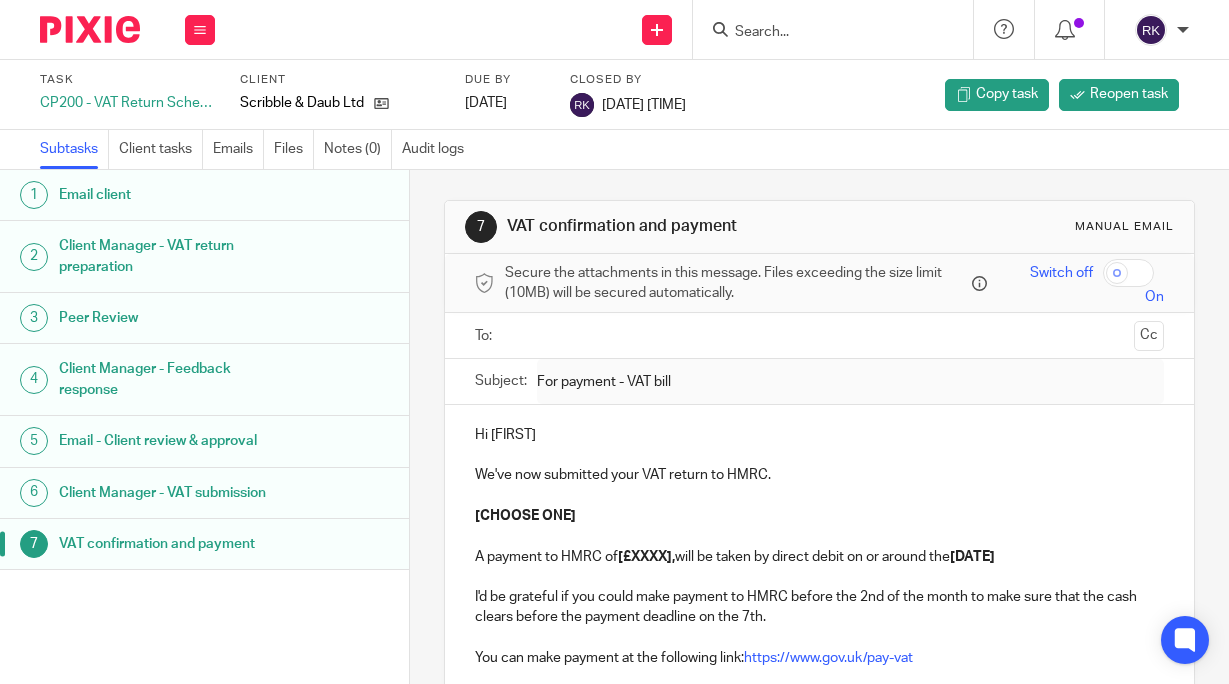scroll, scrollTop: 0, scrollLeft: 0, axis: both 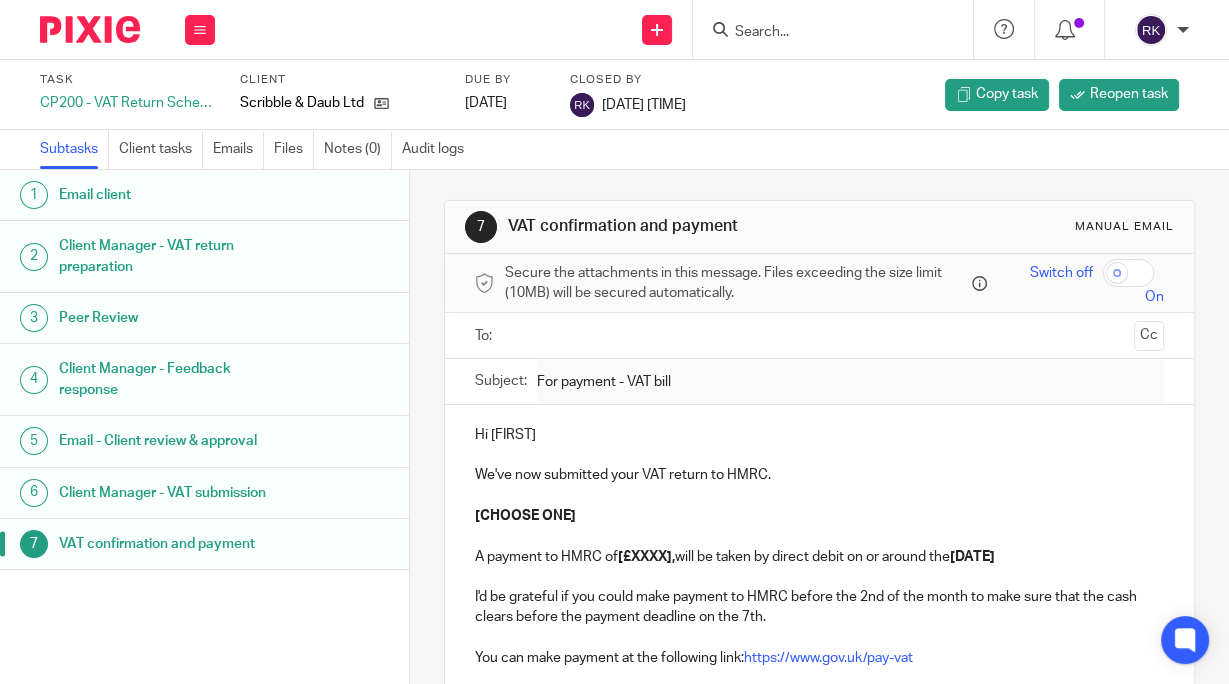 click at bounding box center (823, 33) 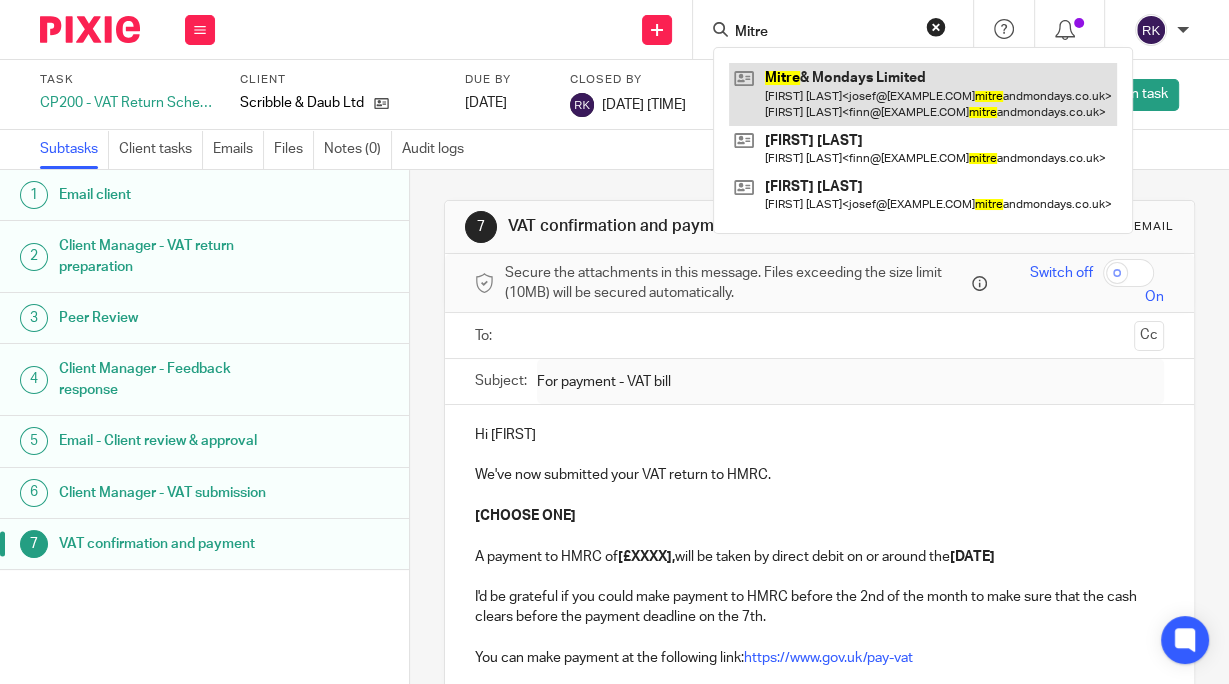 type on "Mitre" 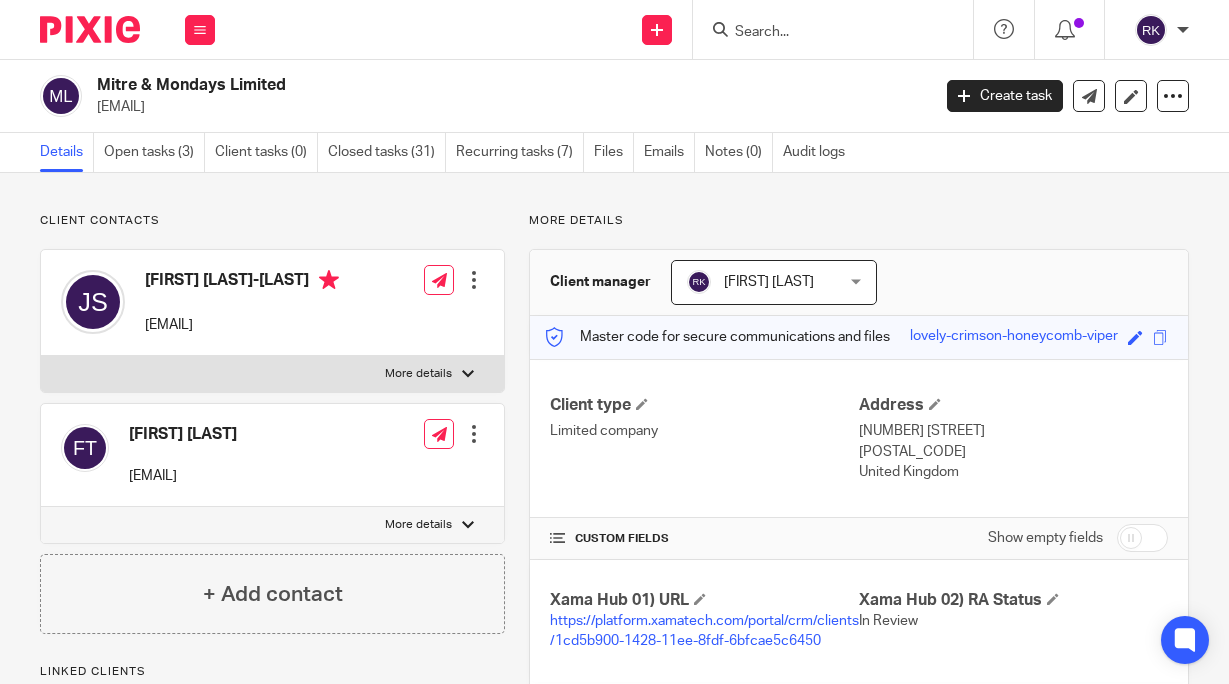 scroll, scrollTop: 0, scrollLeft: 0, axis: both 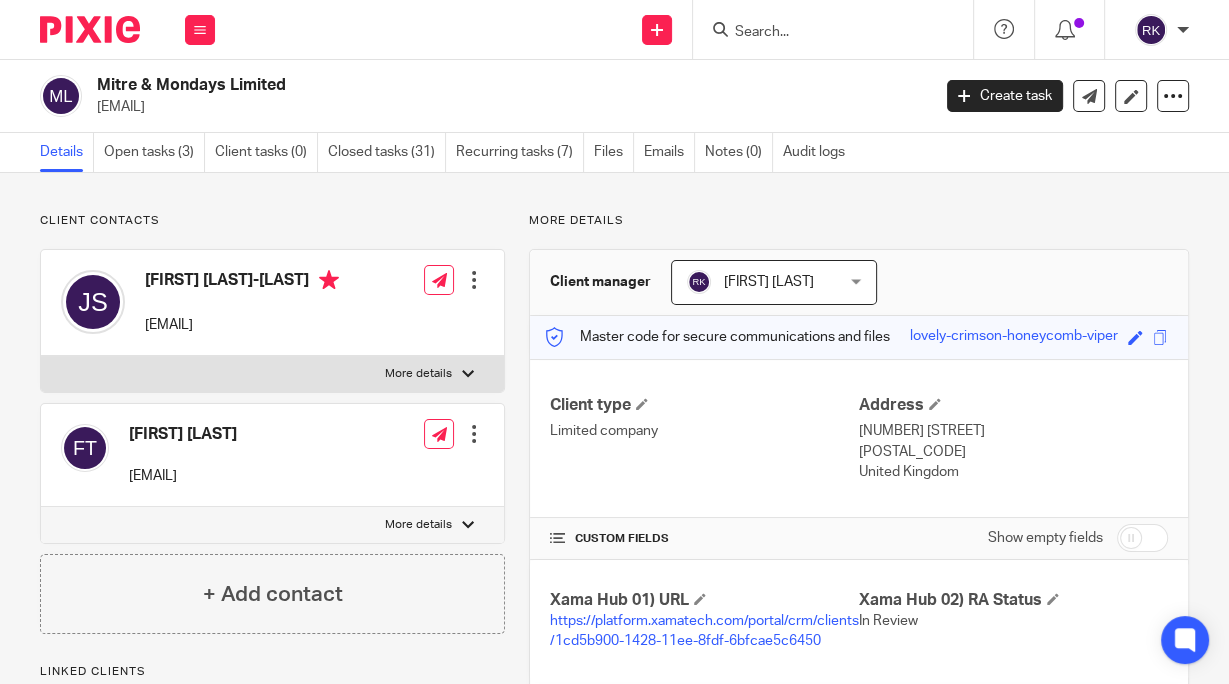 click on "Open tasks (3)" at bounding box center [154, 152] 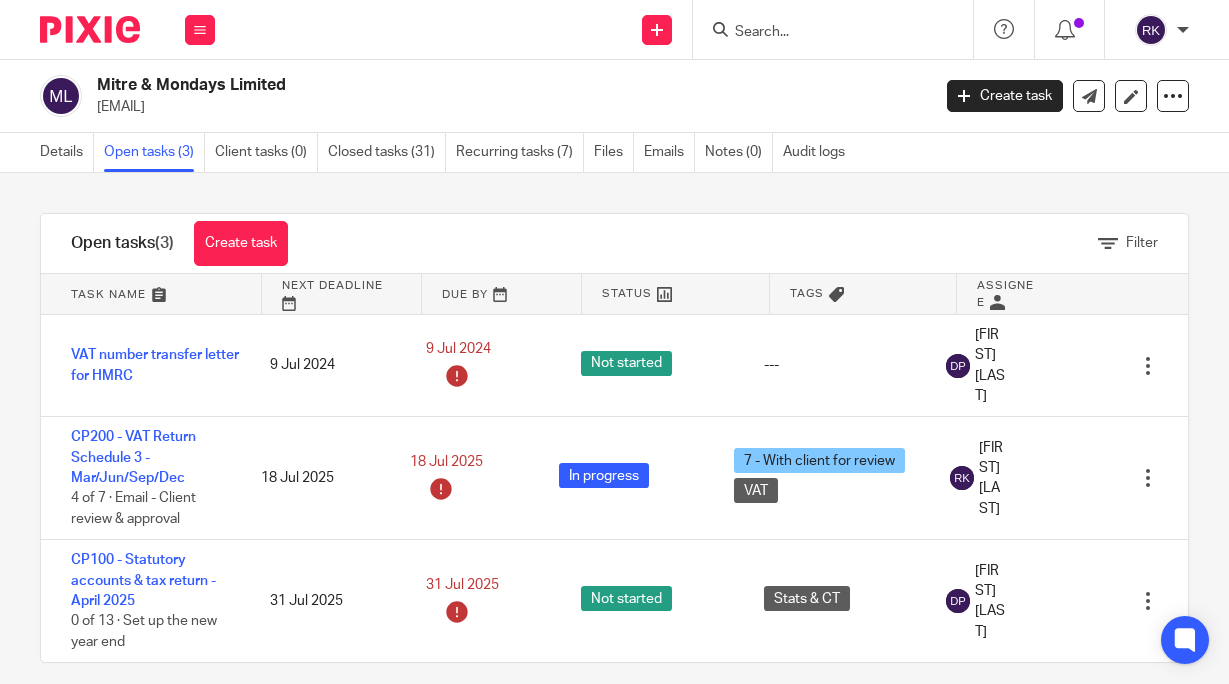 scroll, scrollTop: 0, scrollLeft: 0, axis: both 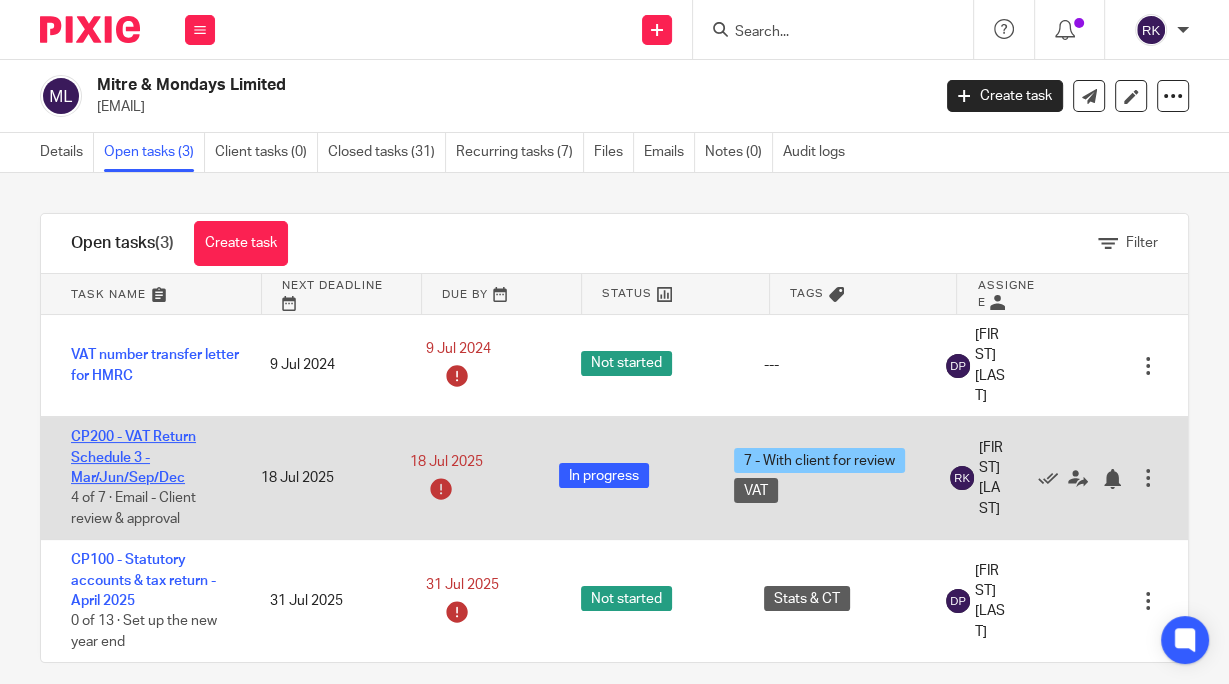 click on "CP200 - VAT Return Schedule 3 - Mar/Jun/Sep/Dec" at bounding box center [133, 457] 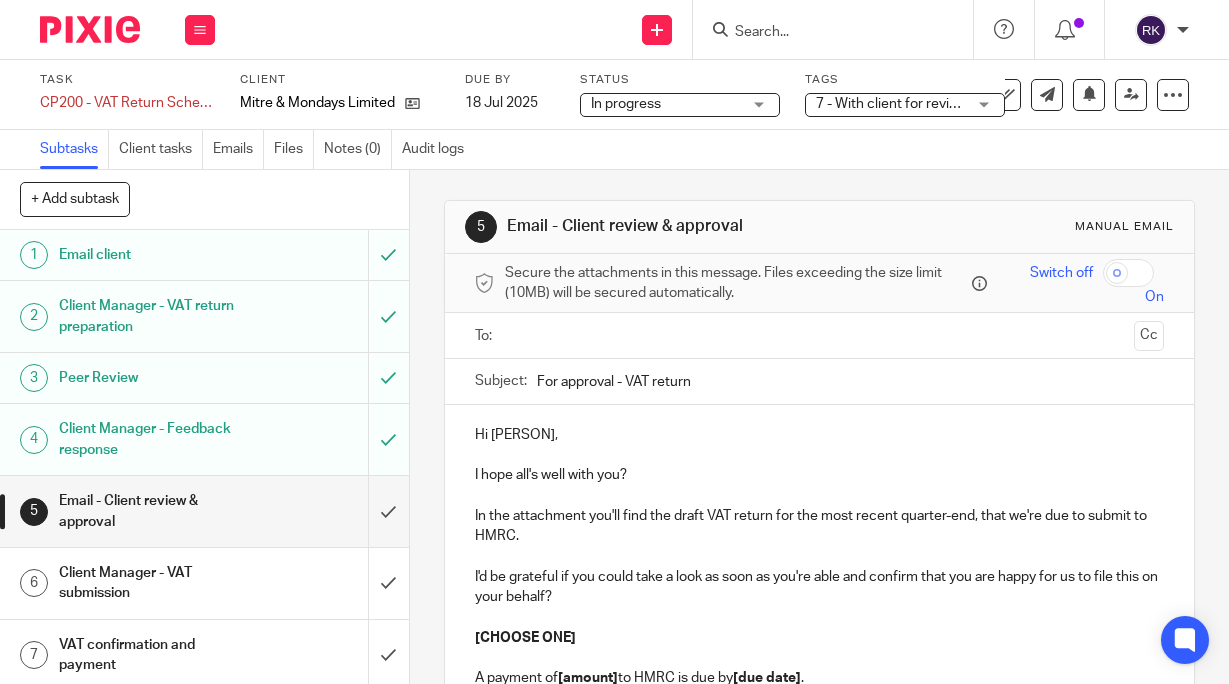scroll, scrollTop: 0, scrollLeft: 0, axis: both 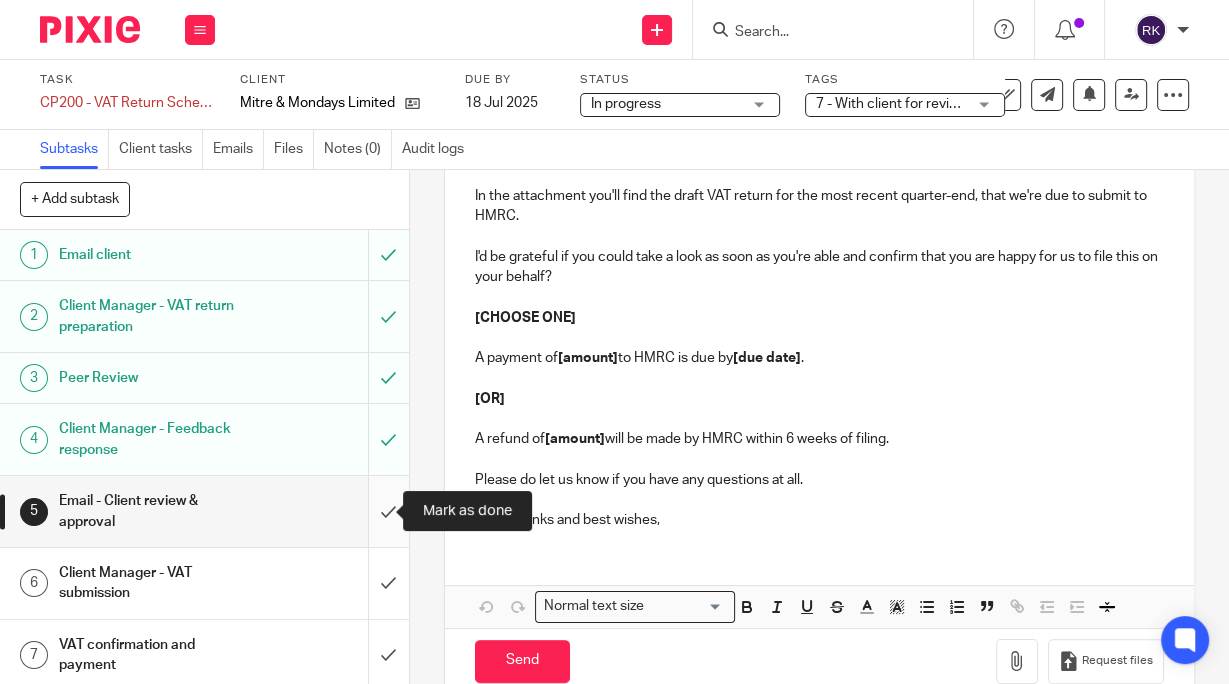 click at bounding box center (204, 511) 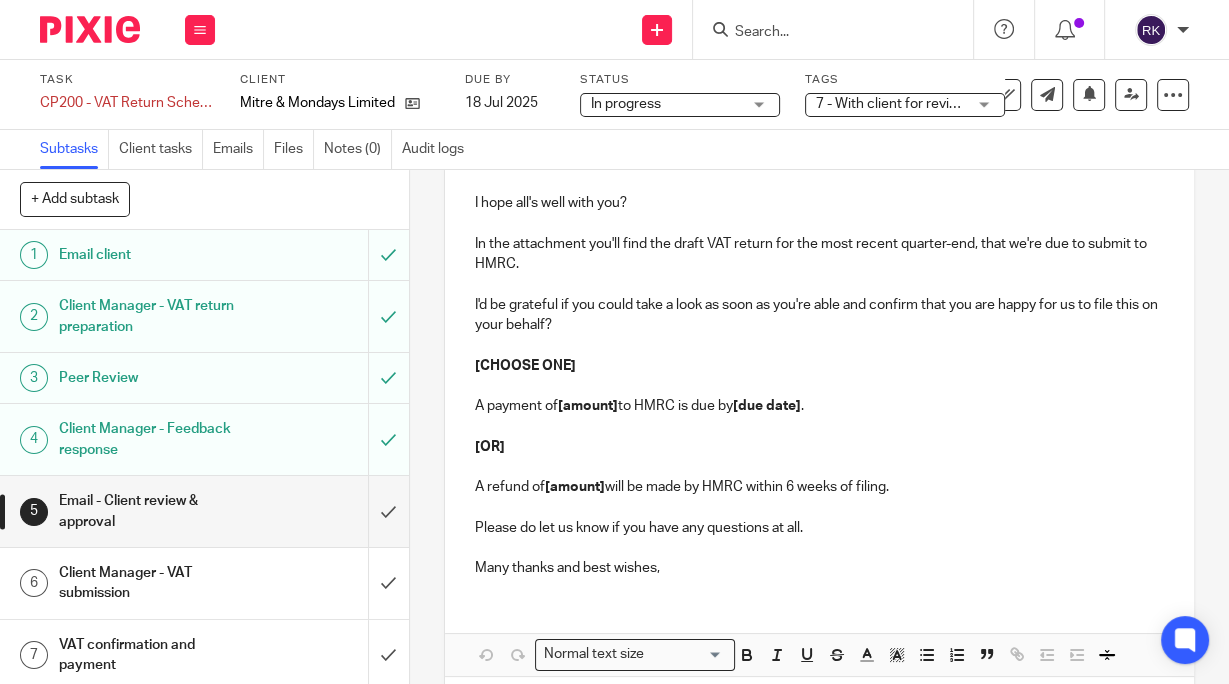 scroll, scrollTop: 320, scrollLeft: 0, axis: vertical 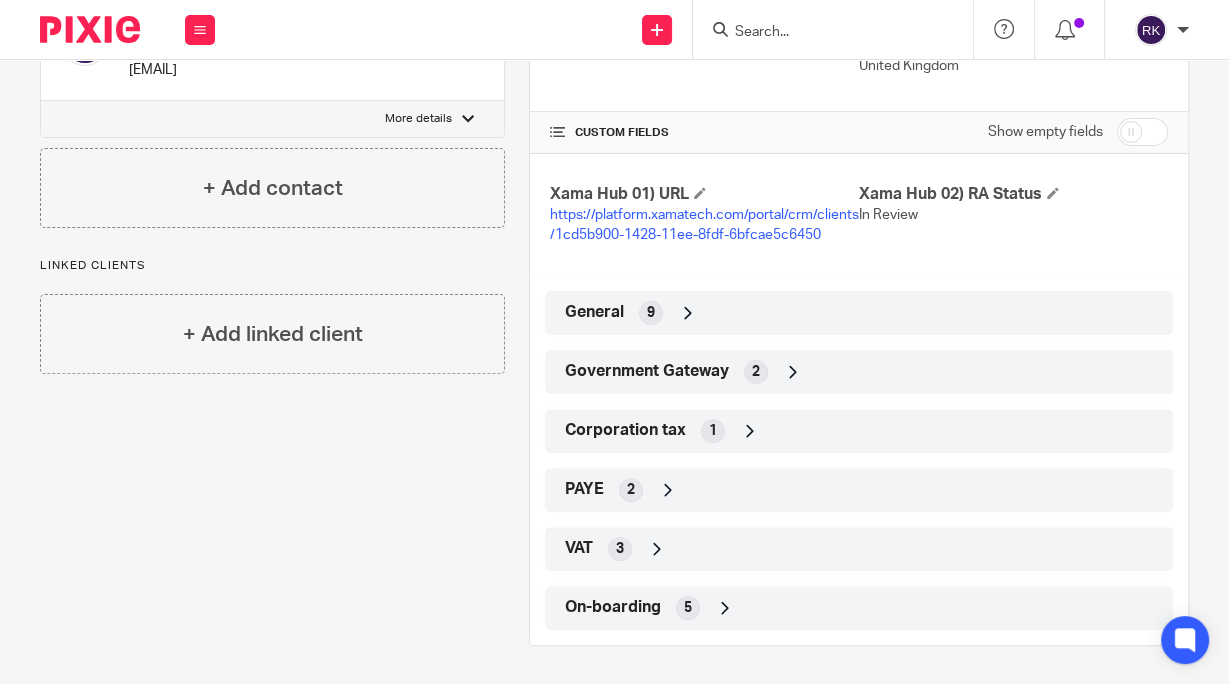 click on "3" at bounding box center (620, 549) 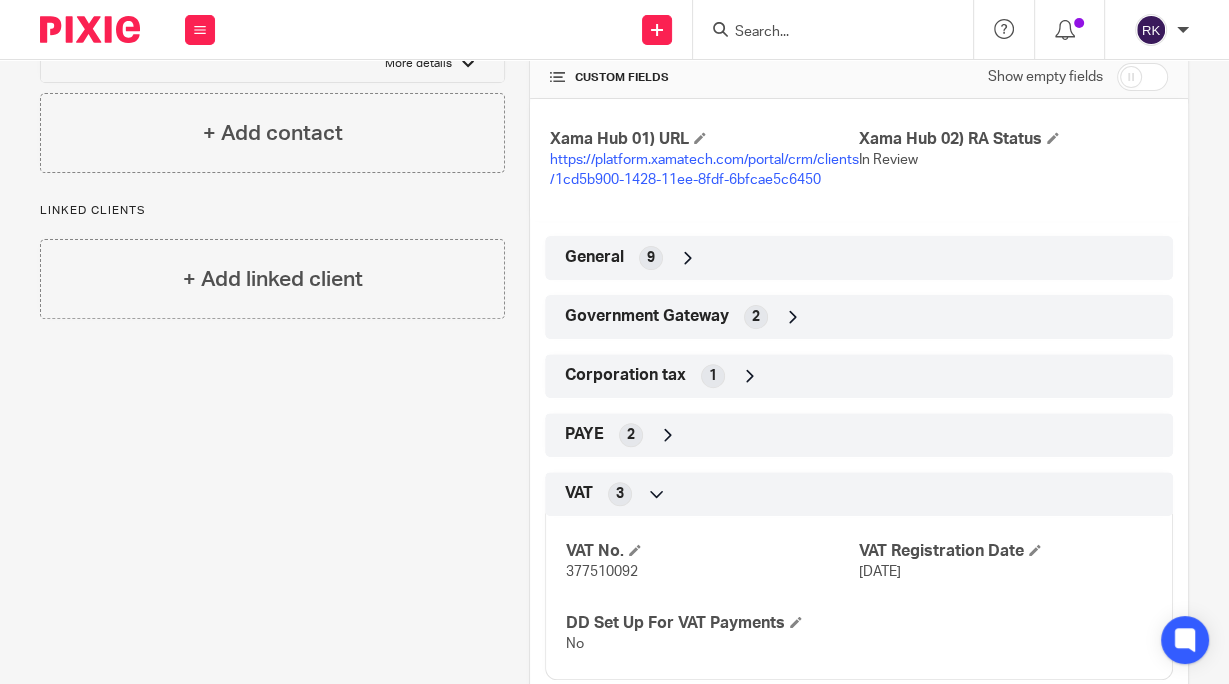 scroll, scrollTop: 411, scrollLeft: 0, axis: vertical 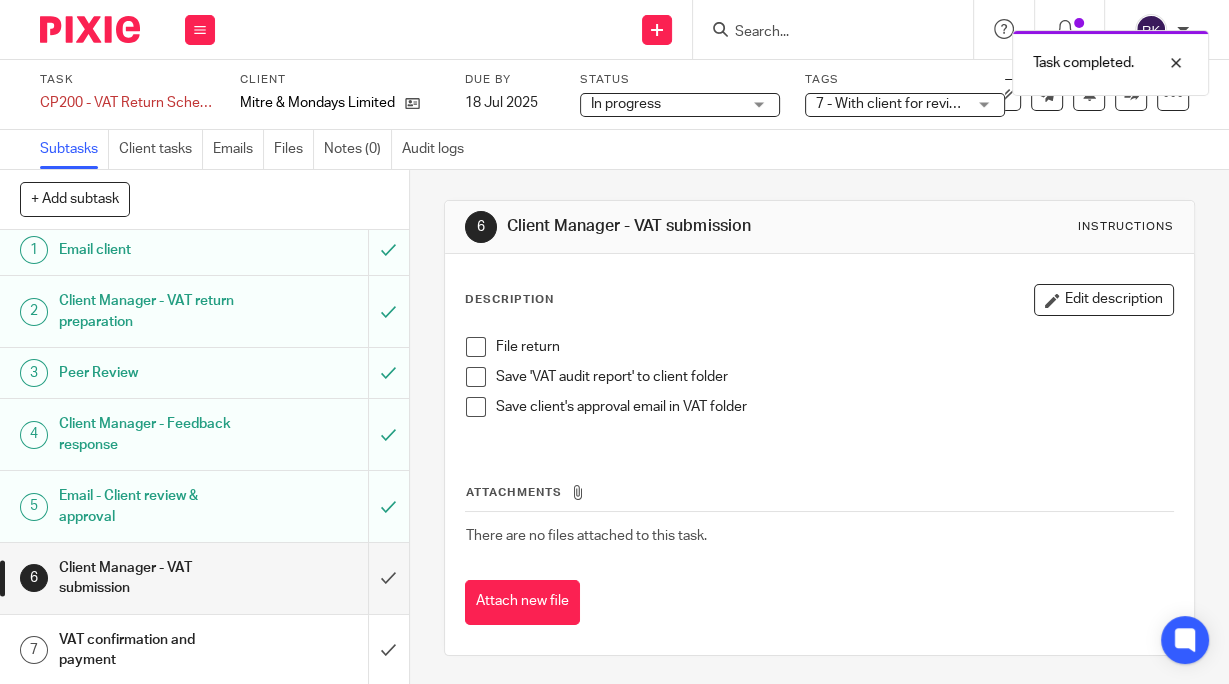 click at bounding box center (476, 347) 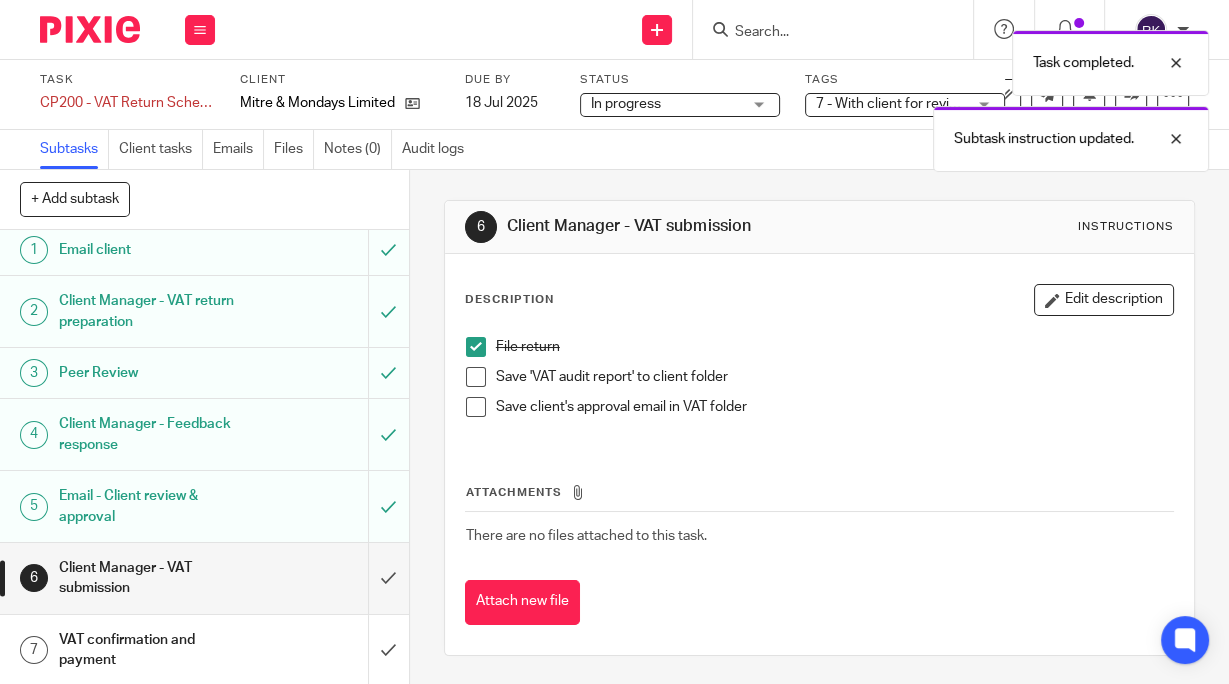 click at bounding box center (476, 407) 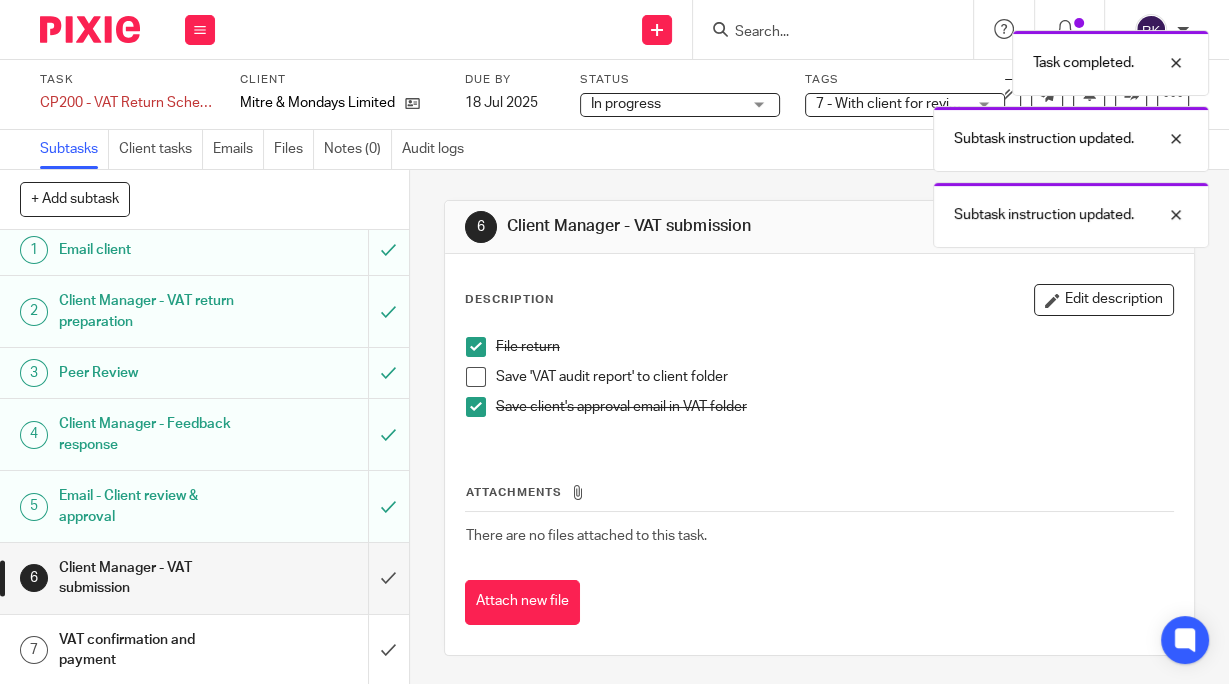 click at bounding box center (476, 377) 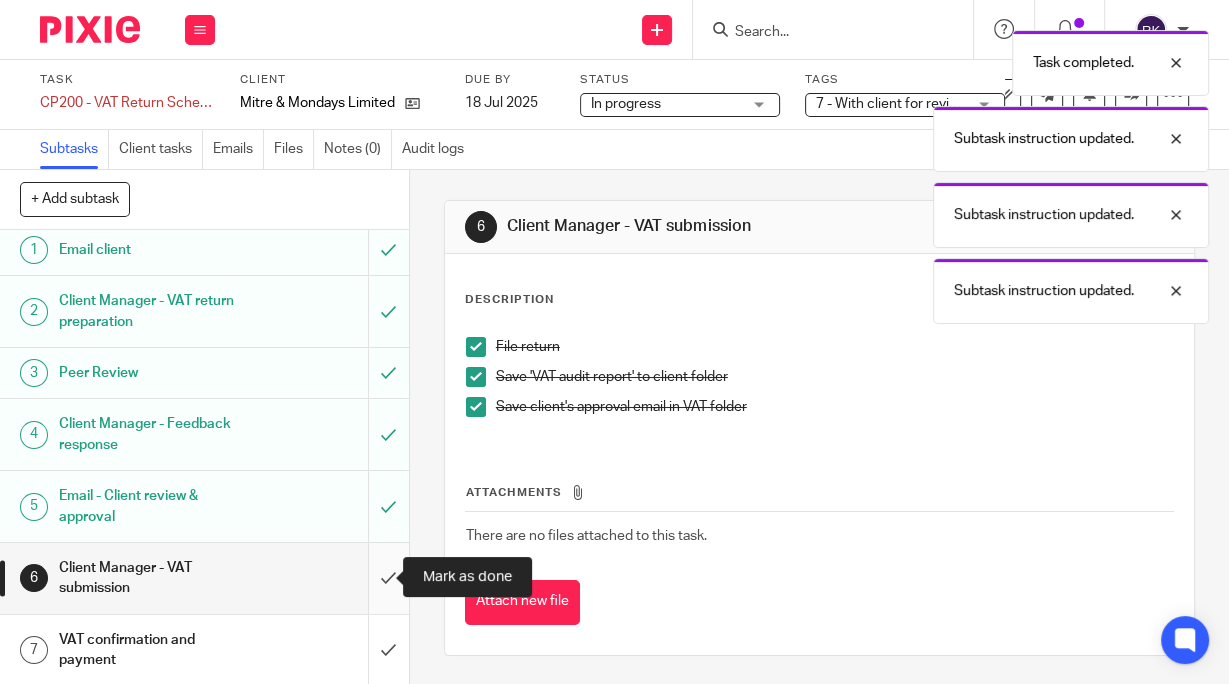 click at bounding box center [204, 578] 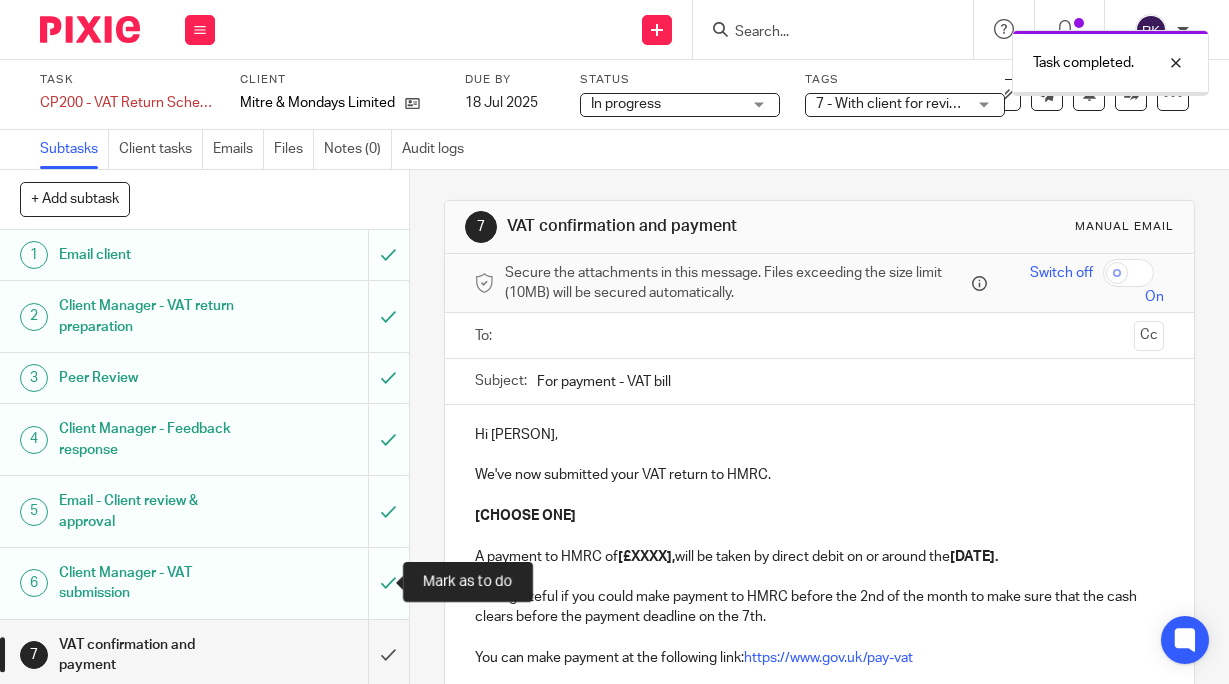 scroll, scrollTop: 0, scrollLeft: 0, axis: both 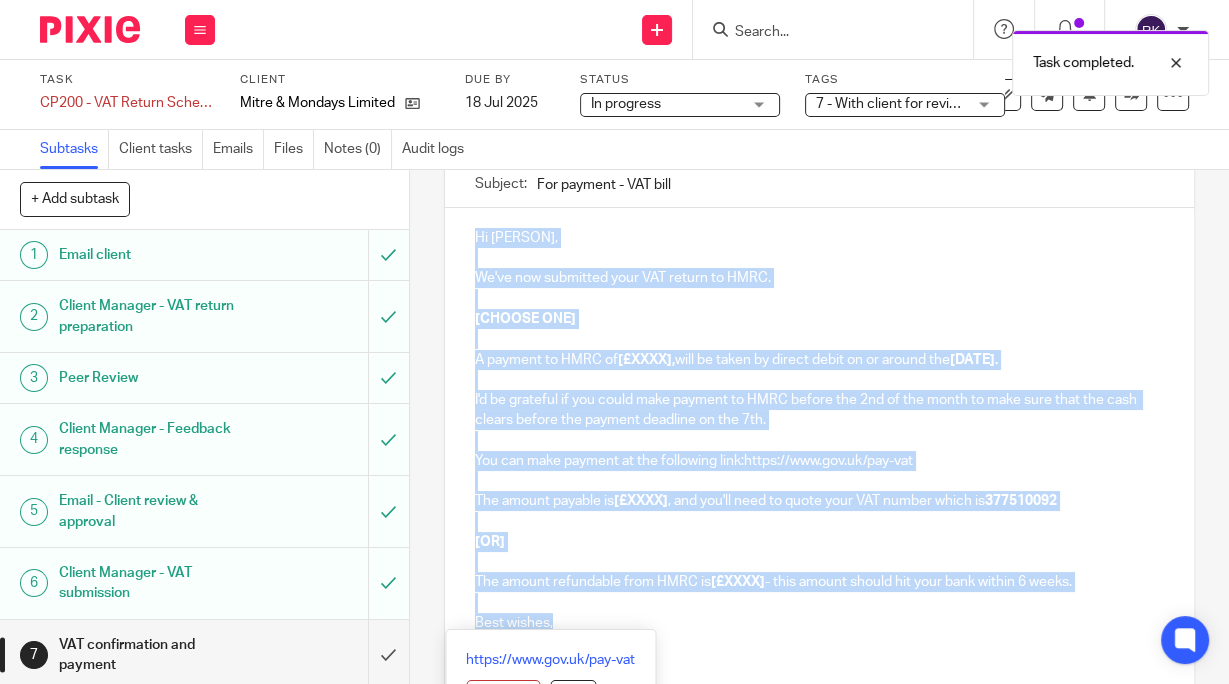 drag, startPoint x: 569, startPoint y: 623, endPoint x: 454, endPoint y: 240, distance: 399.8925 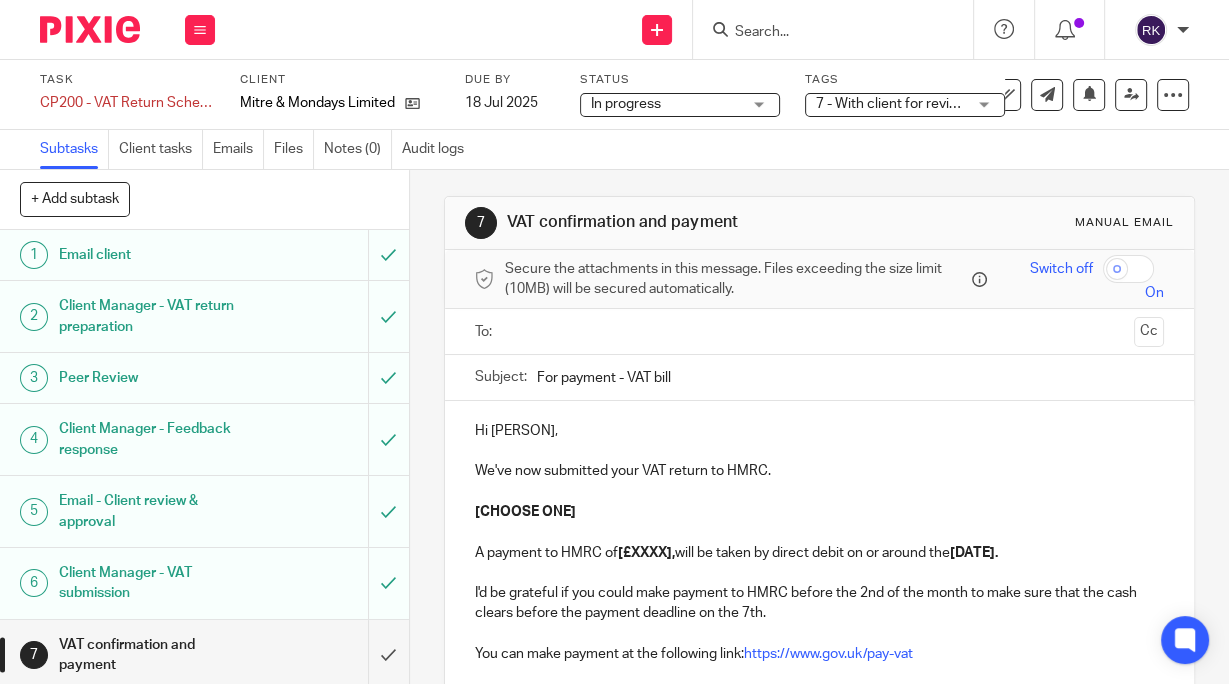 scroll, scrollTop: 0, scrollLeft: 0, axis: both 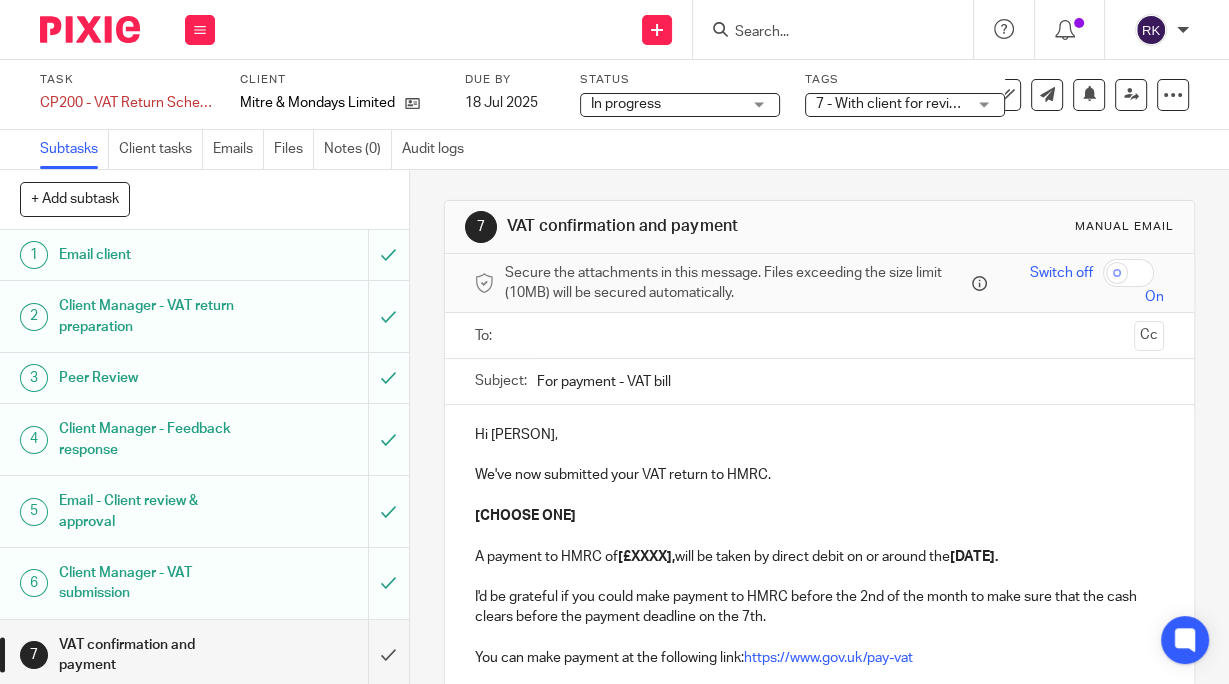 drag, startPoint x: 575, startPoint y: 179, endPoint x: 516, endPoint y: 381, distance: 210.44002 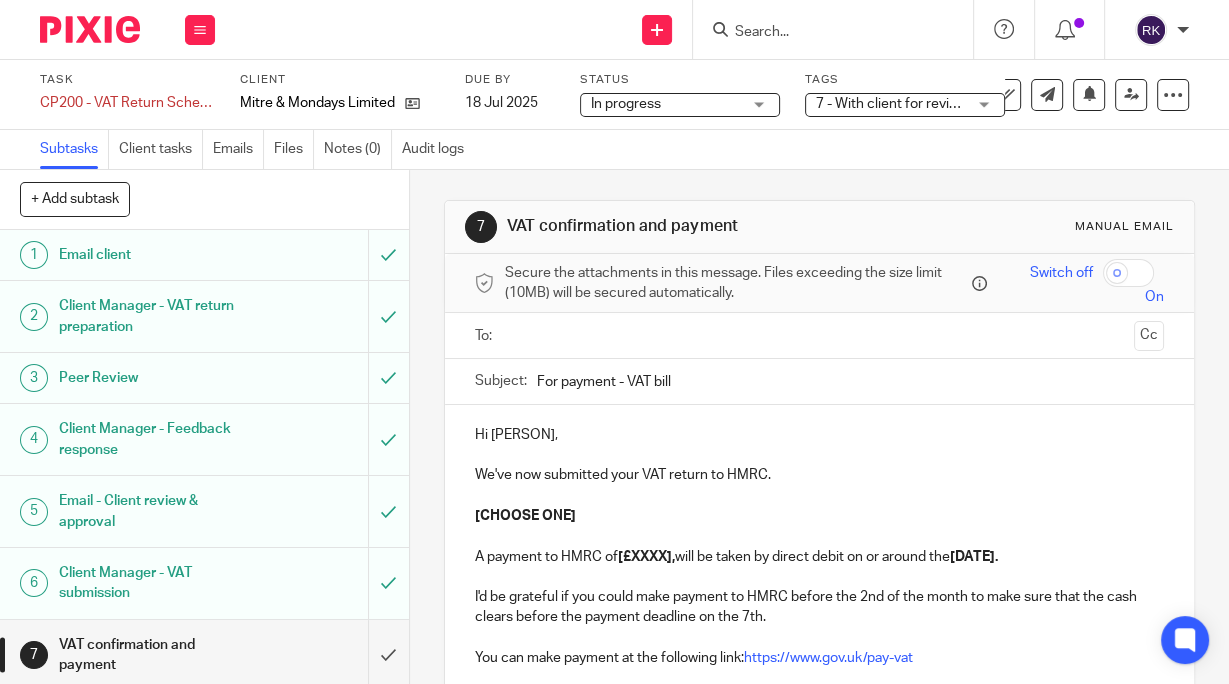 scroll, scrollTop: 5, scrollLeft: 0, axis: vertical 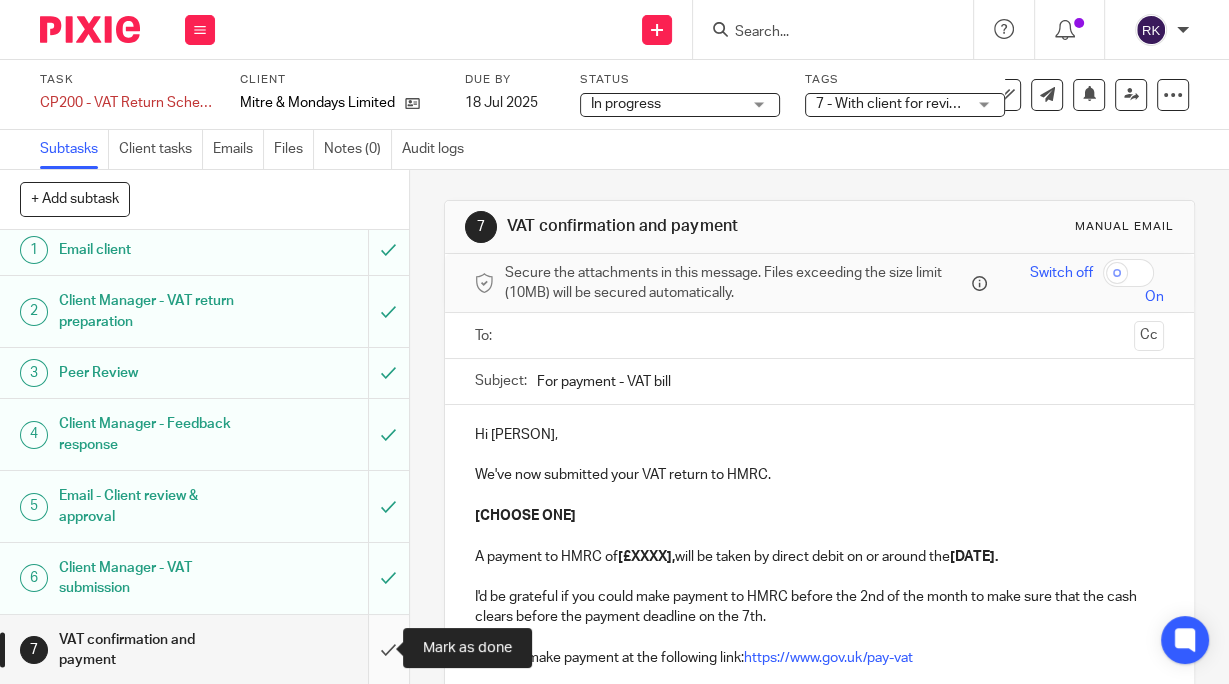 click at bounding box center [204, 650] 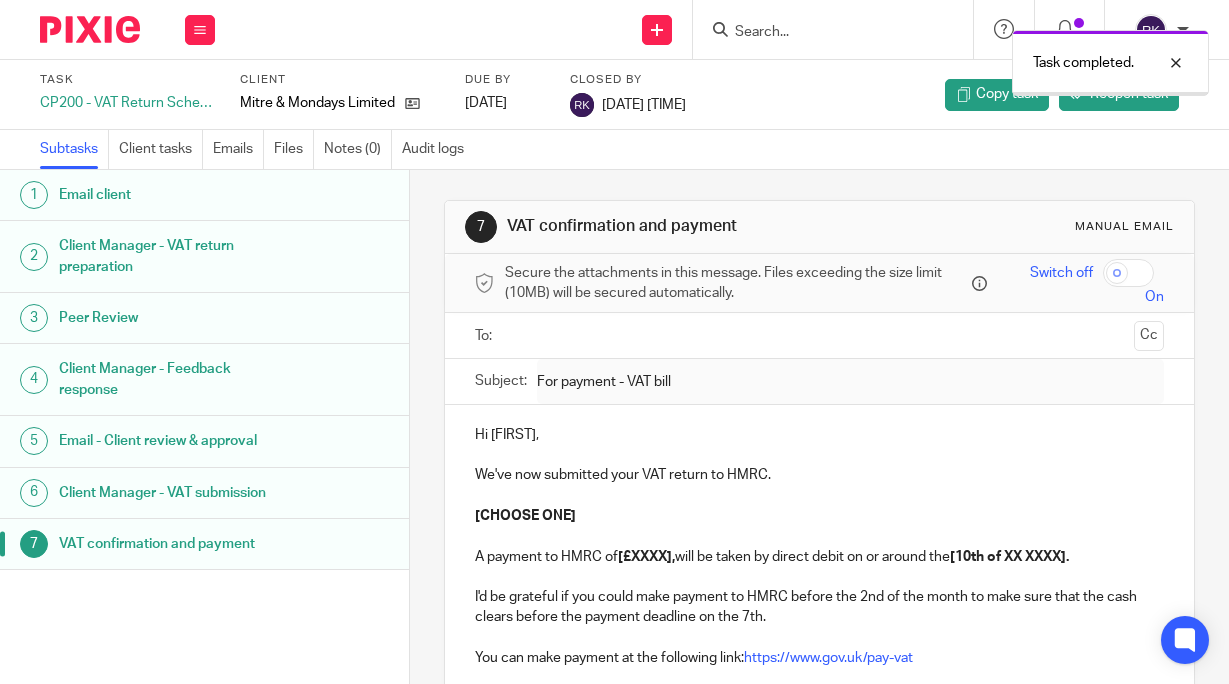 scroll, scrollTop: 0, scrollLeft: 0, axis: both 